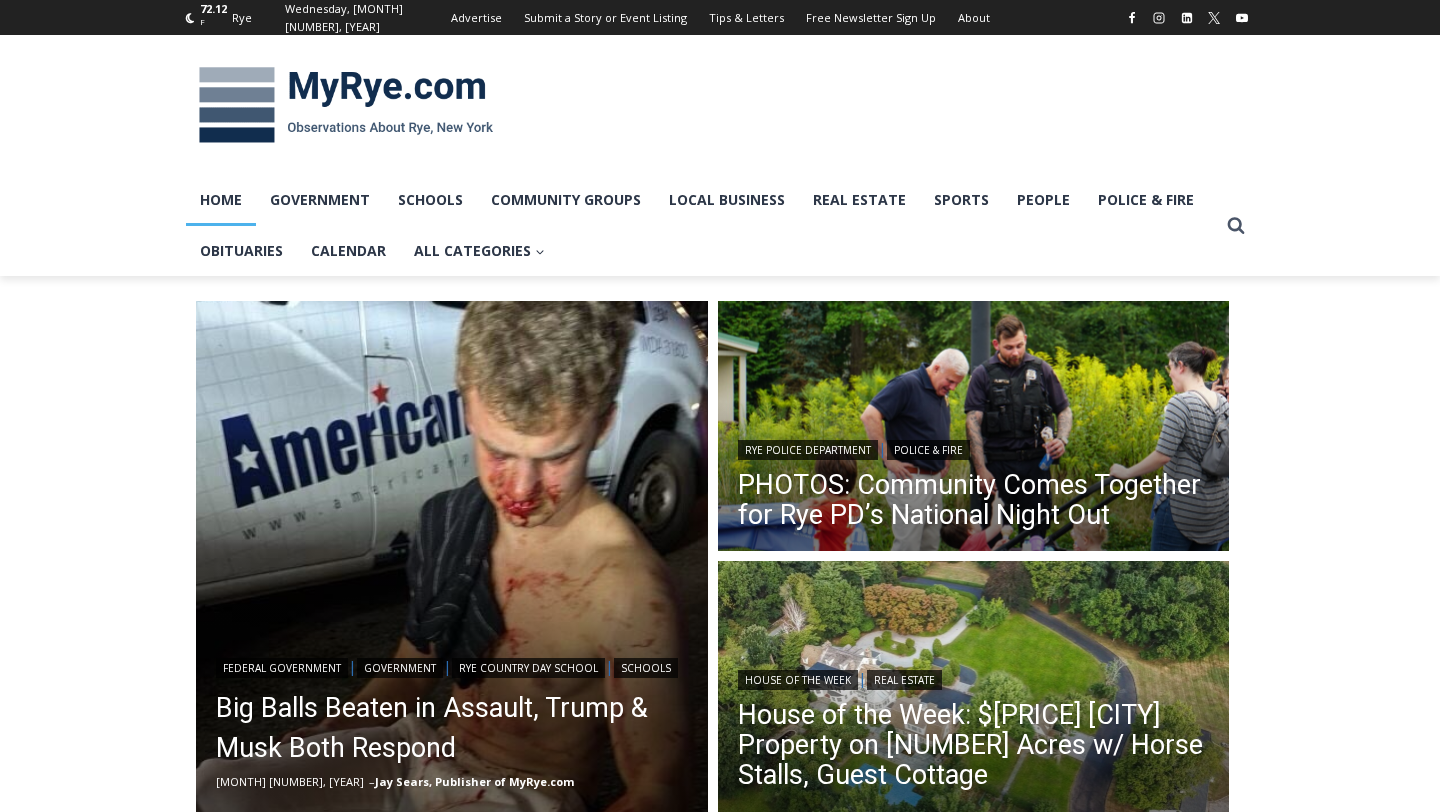 scroll, scrollTop: 0, scrollLeft: 0, axis: both 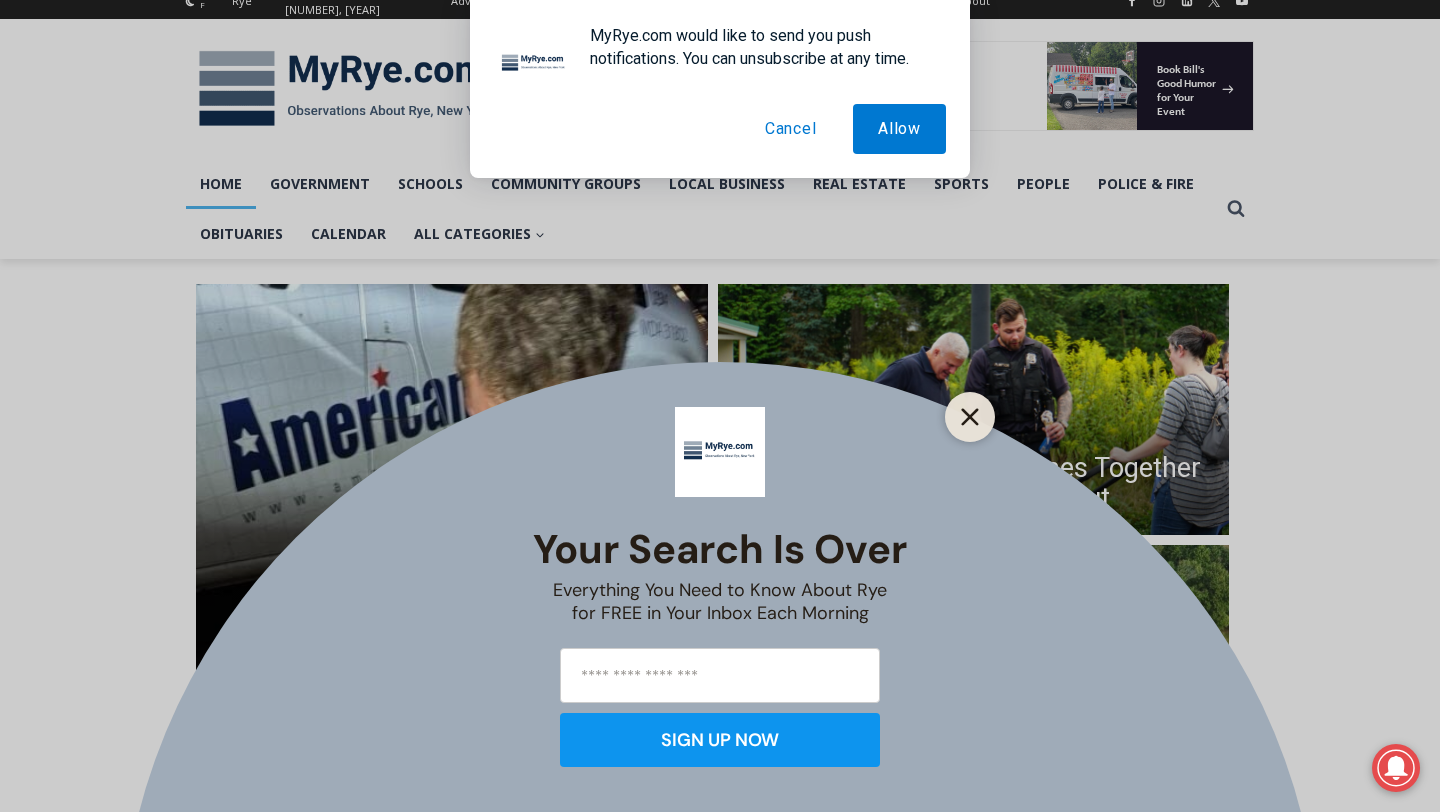 click at bounding box center (970, 417) 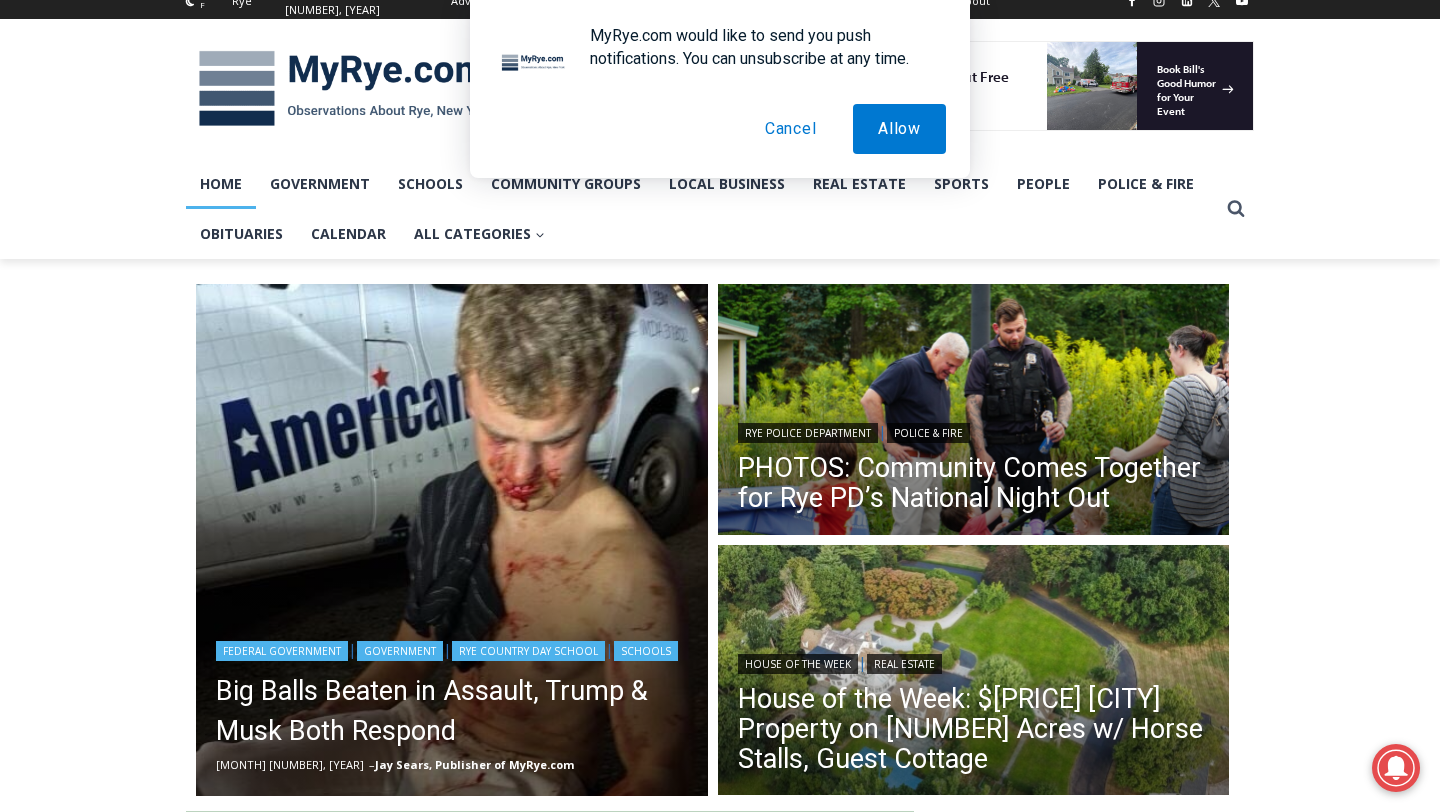 click at bounding box center [452, 540] 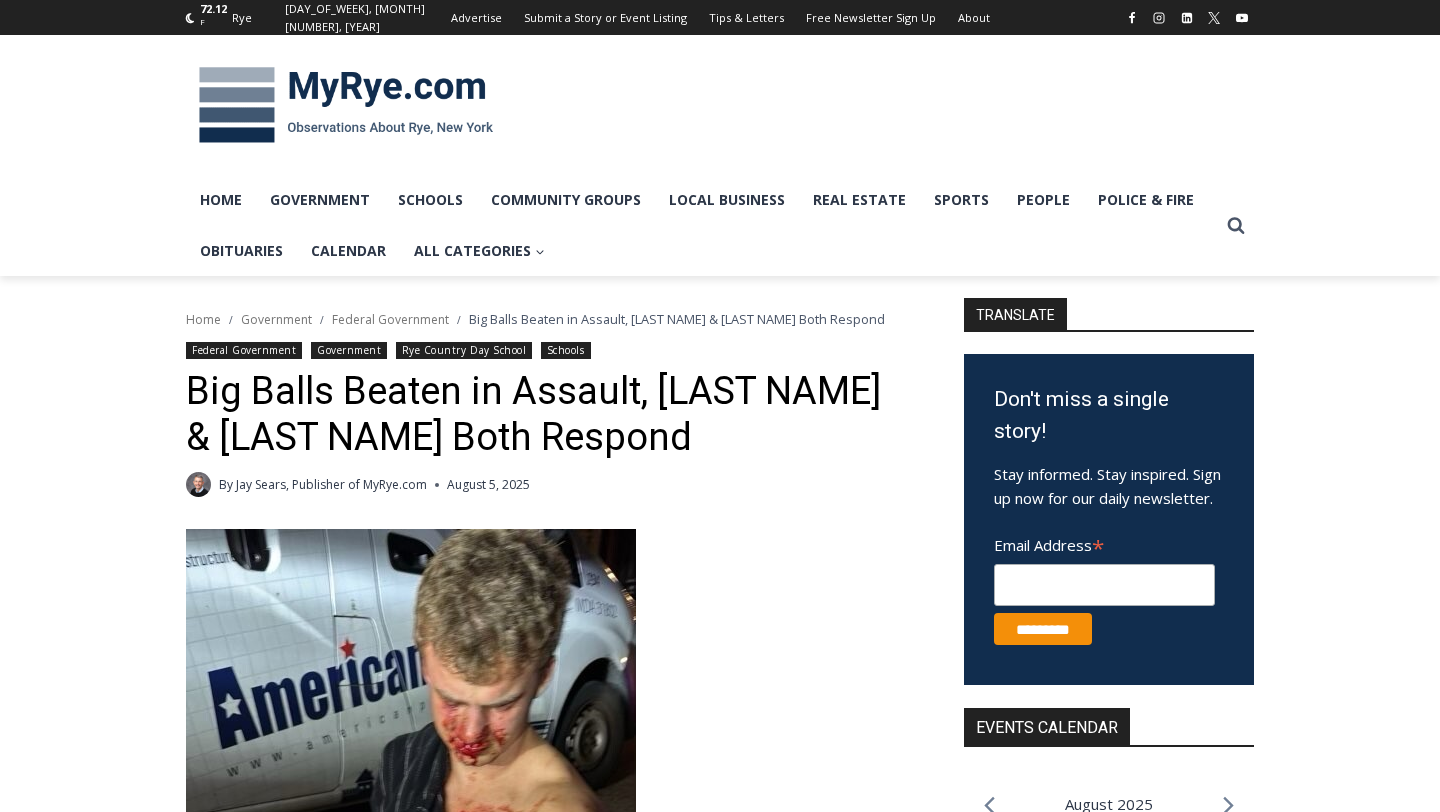 scroll, scrollTop: 0, scrollLeft: 0, axis: both 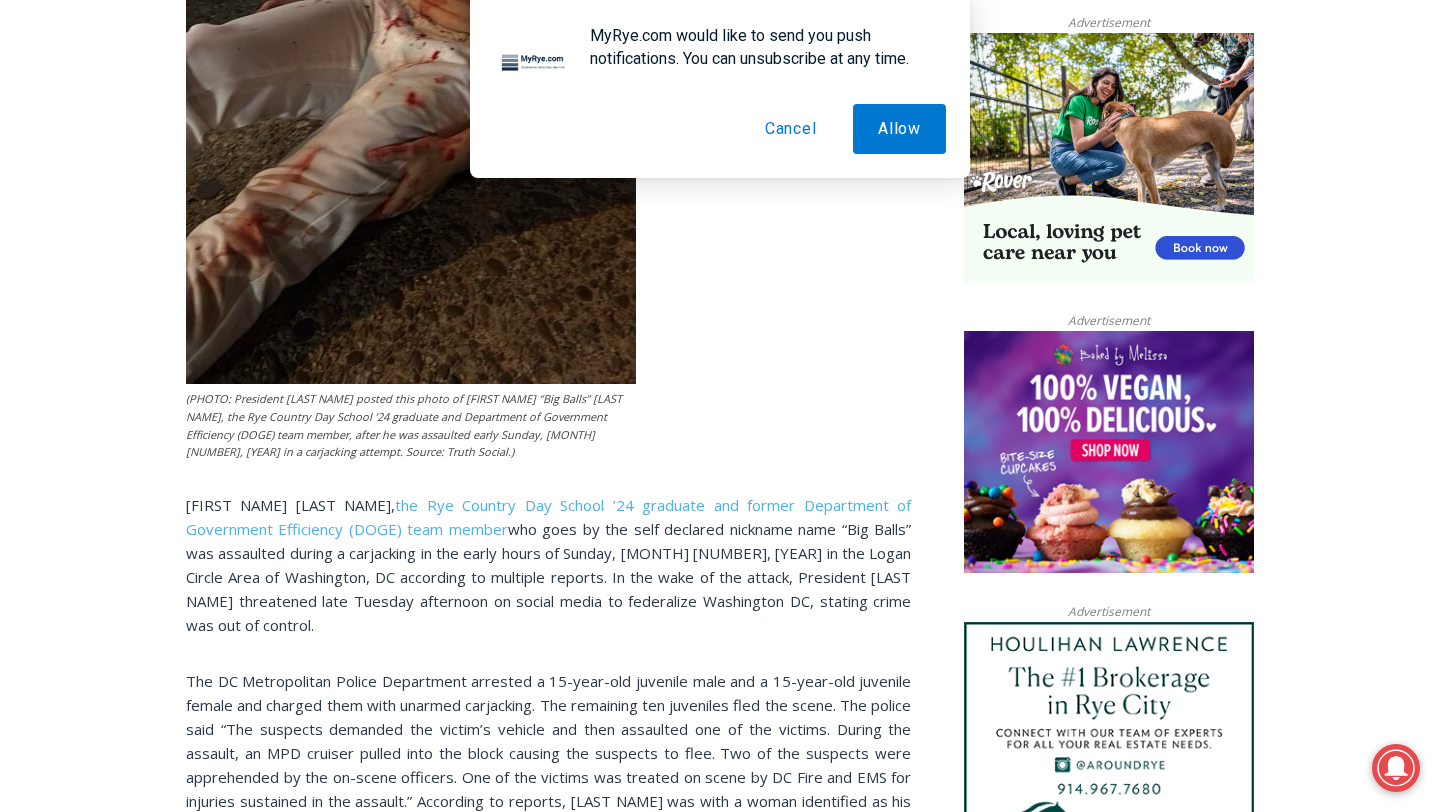 click on "Cancel" at bounding box center [791, 129] 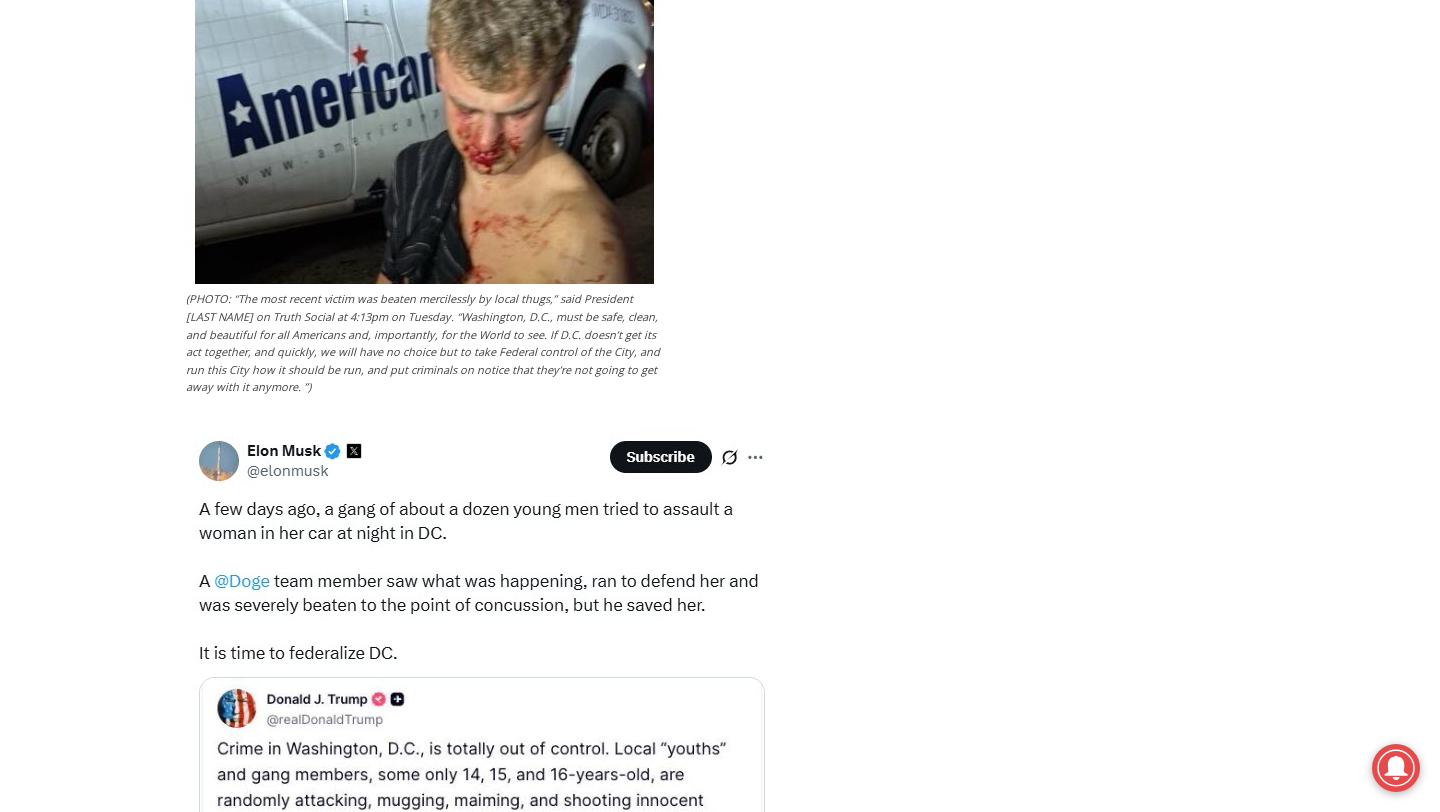 scroll, scrollTop: 3754, scrollLeft: 0, axis: vertical 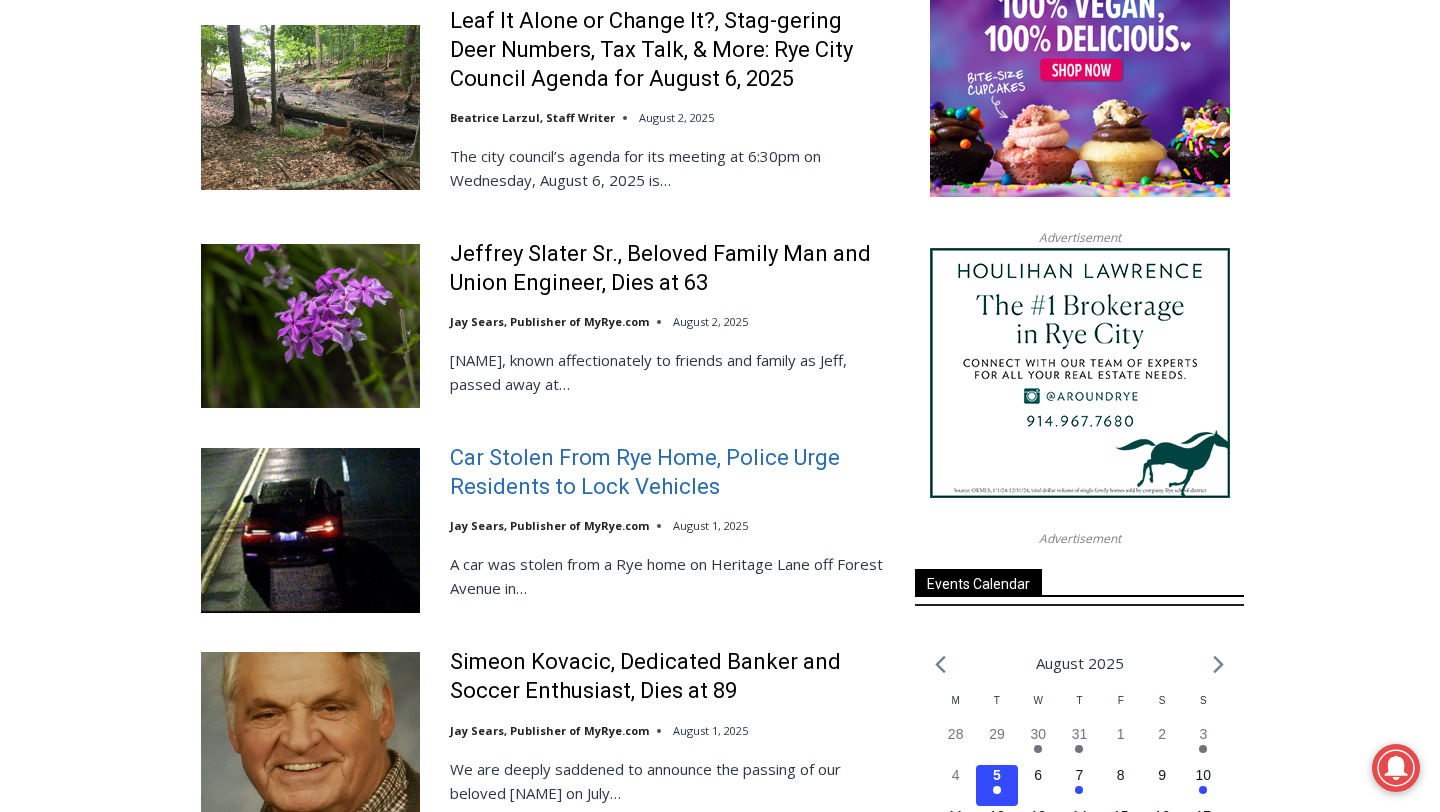 click on "Car Stolen From Rye Home, Police Urge Residents to Lock Vehicles" at bounding box center [669, 472] 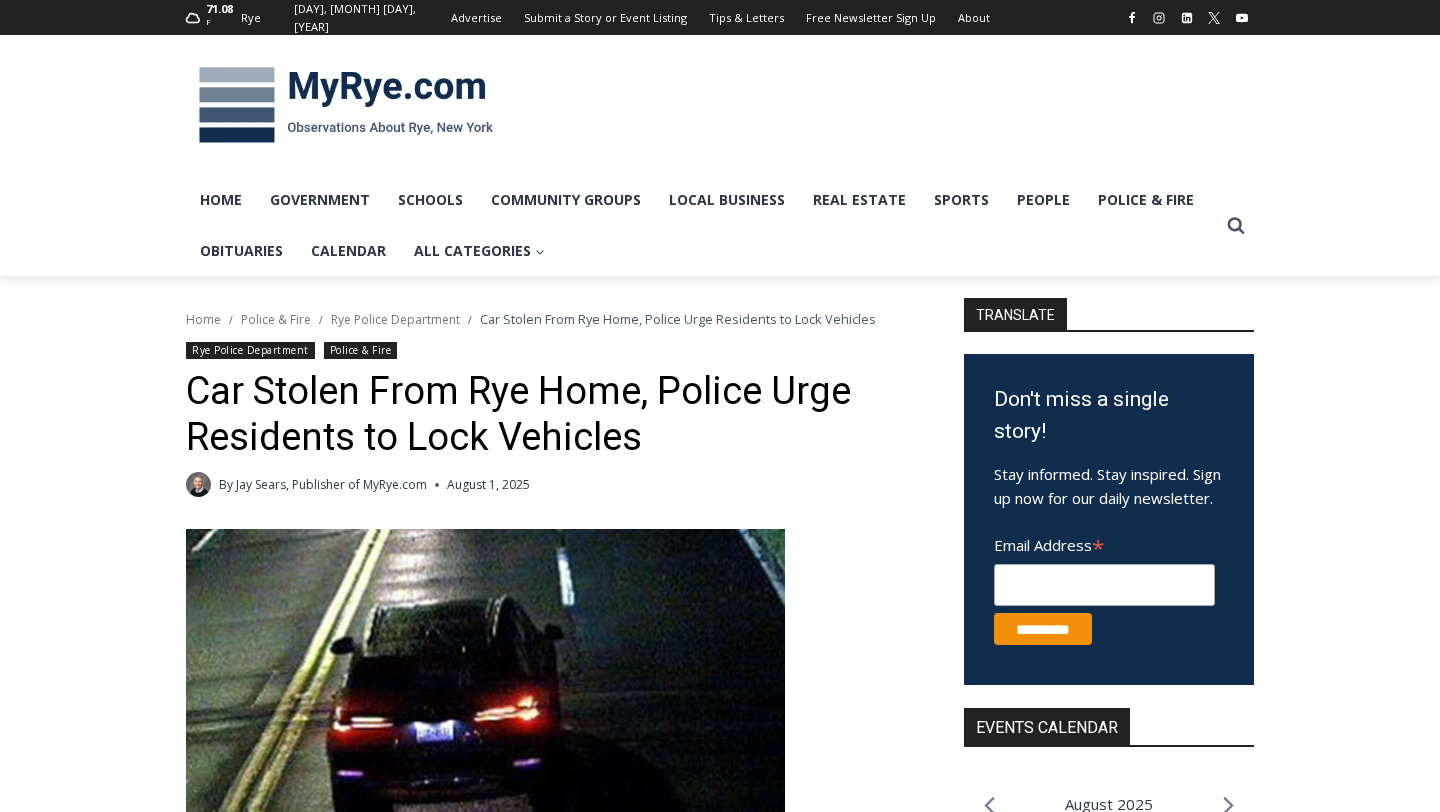 scroll, scrollTop: 0, scrollLeft: 0, axis: both 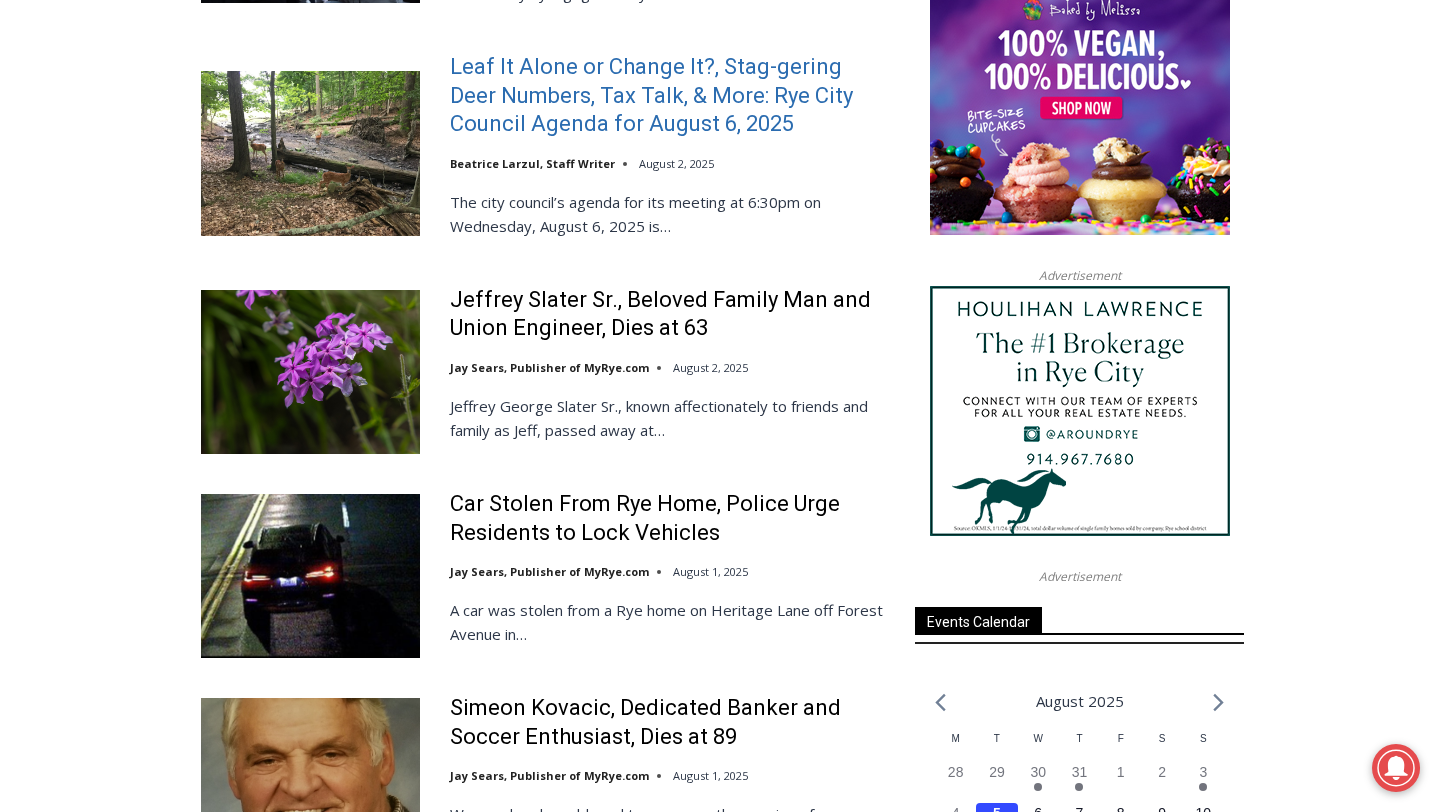 click on "Leaf It Alone or Change It?, Stag-gering Deer Numbers, Tax Talk, & More: Rye City Council Agenda for August 6, 2025" at bounding box center [669, 96] 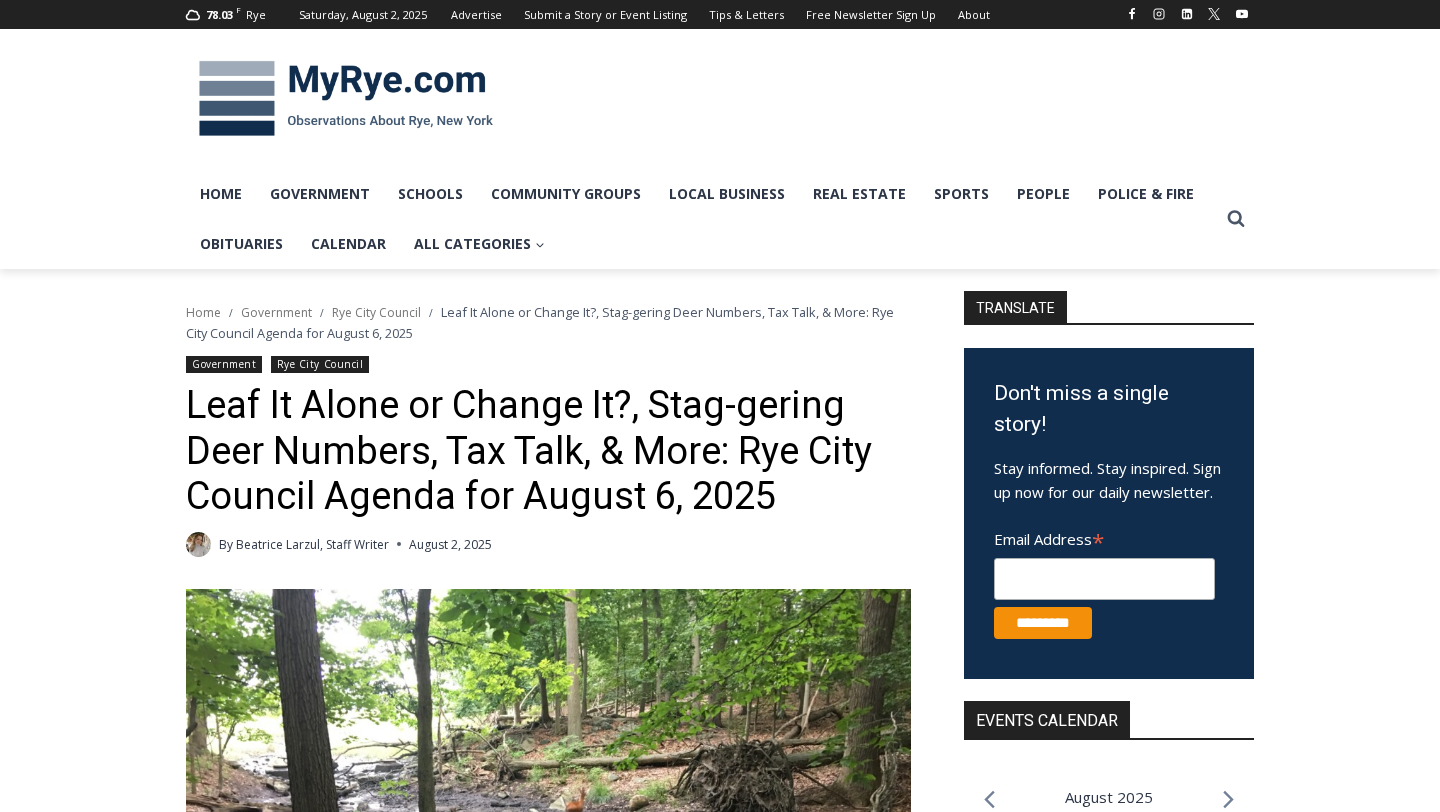 scroll, scrollTop: 0, scrollLeft: 0, axis: both 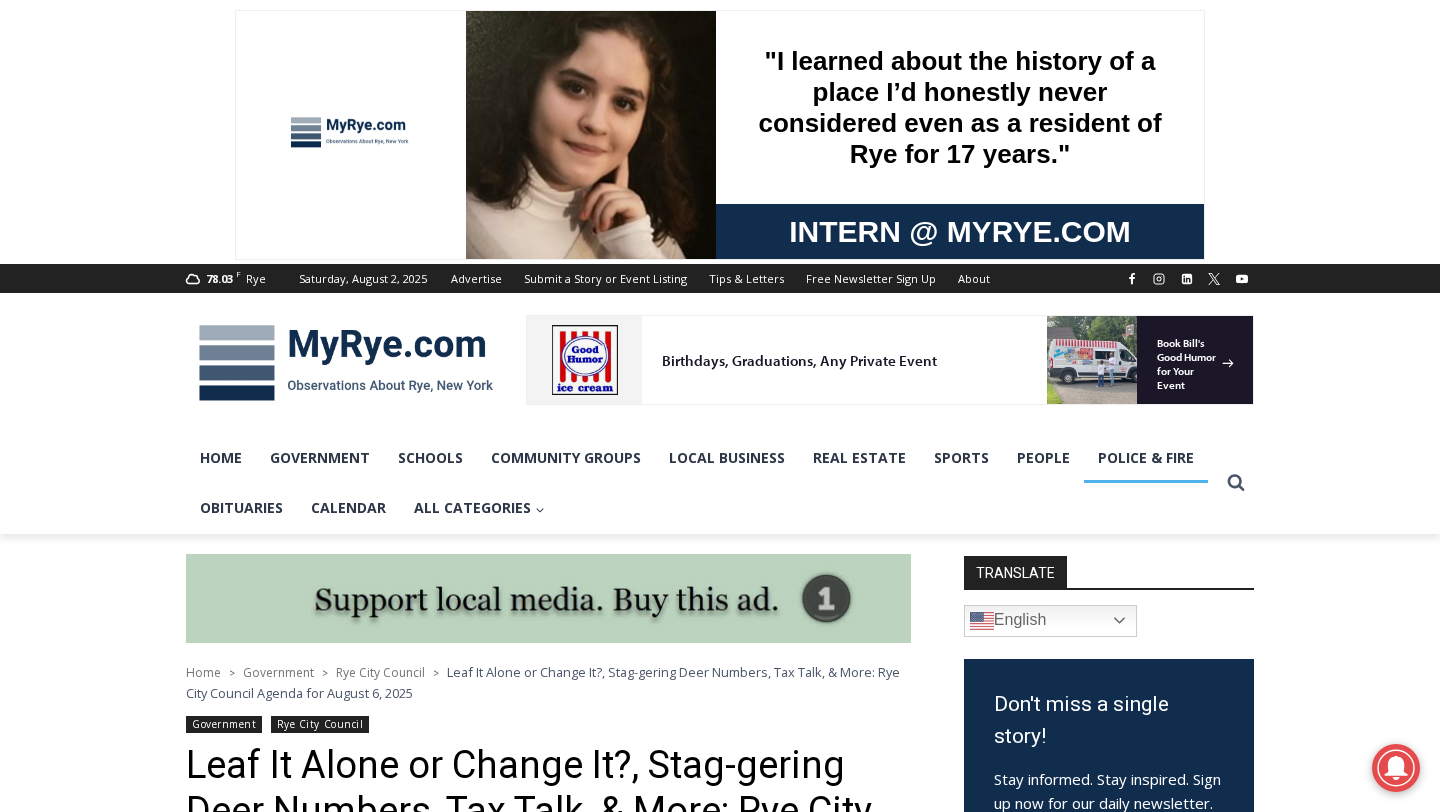click on "Police & Fire" at bounding box center [1146, 458] 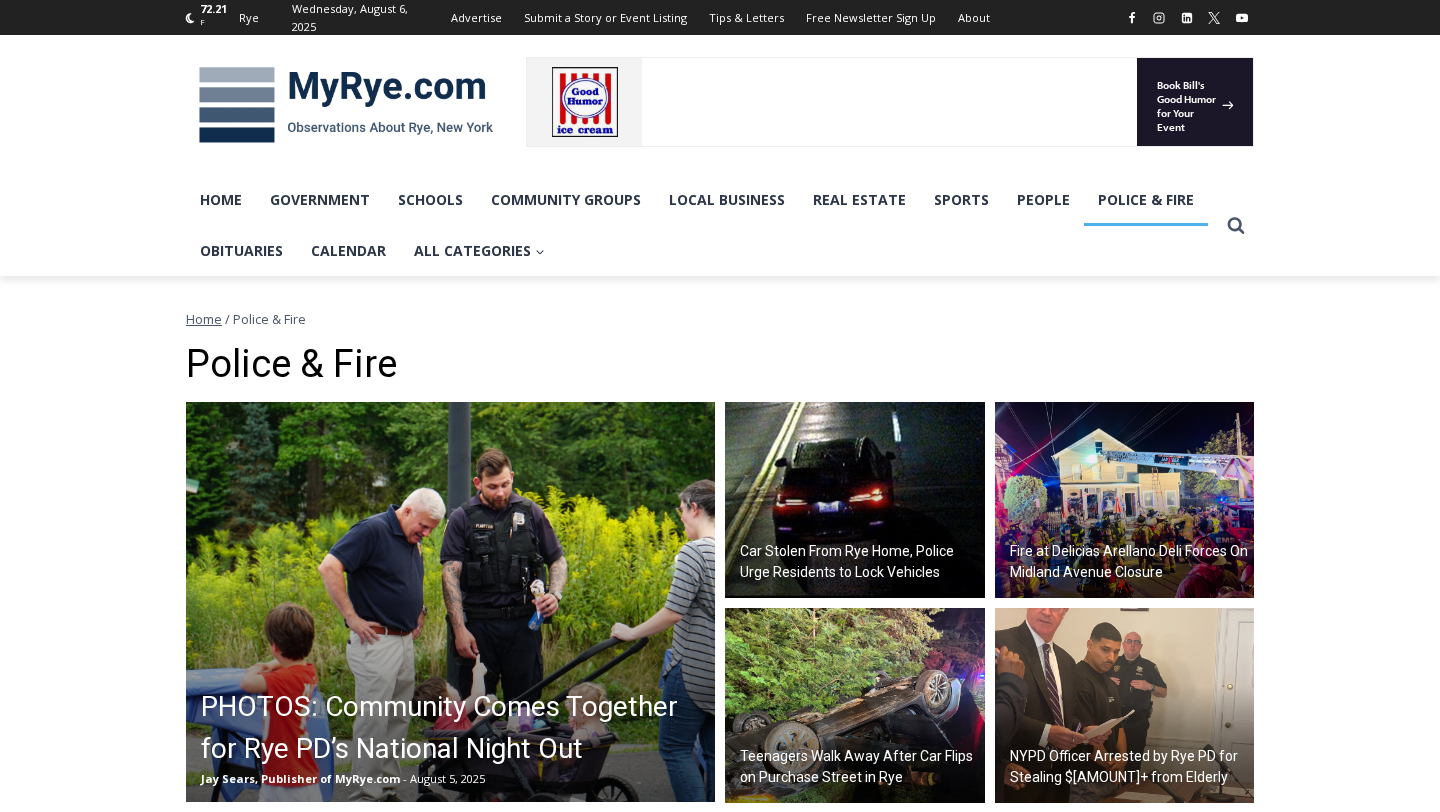 scroll, scrollTop: 34, scrollLeft: 0, axis: vertical 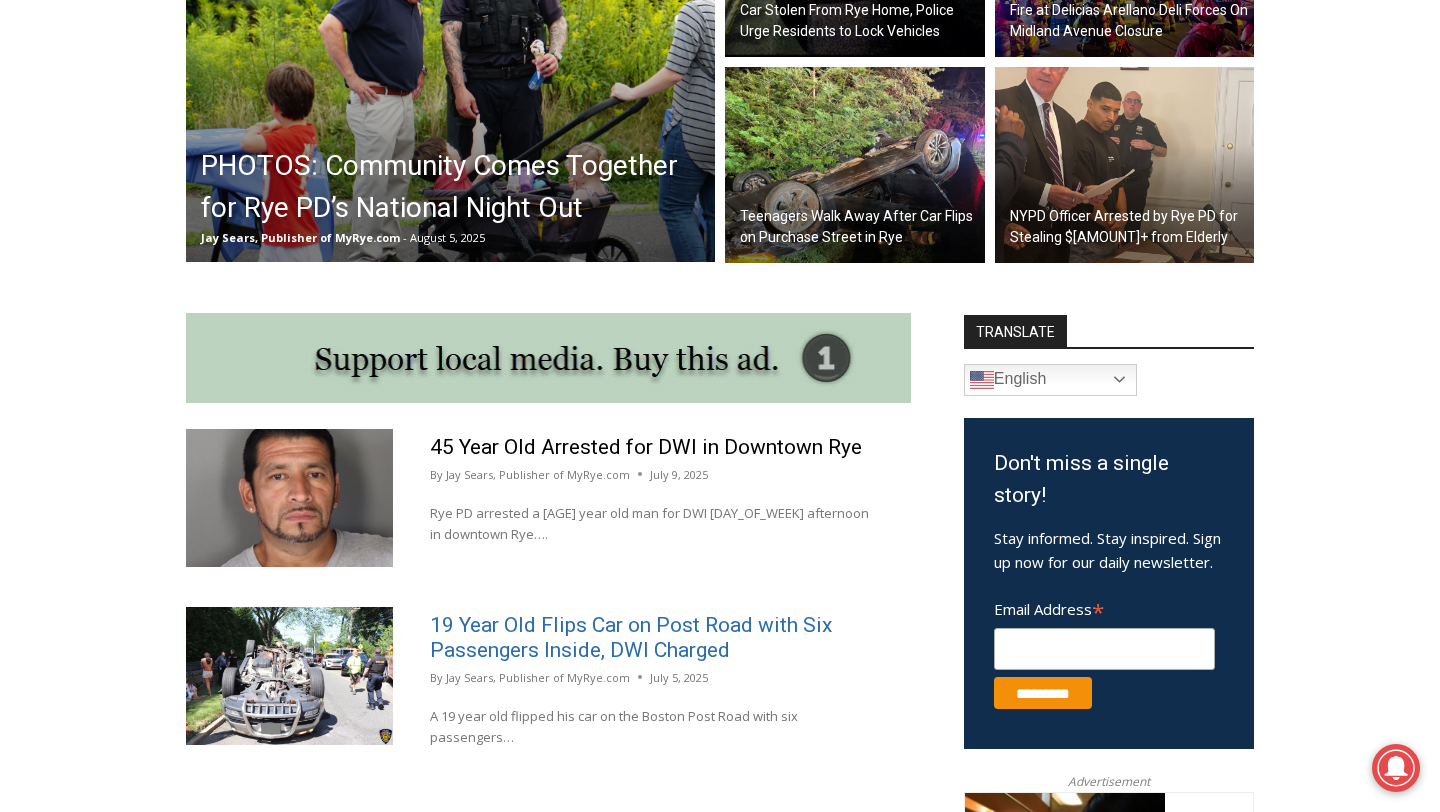click on "19 Year Old Flips Car on Post Road with Six Passengers Inside, DWI Charged" at bounding box center (631, 637) 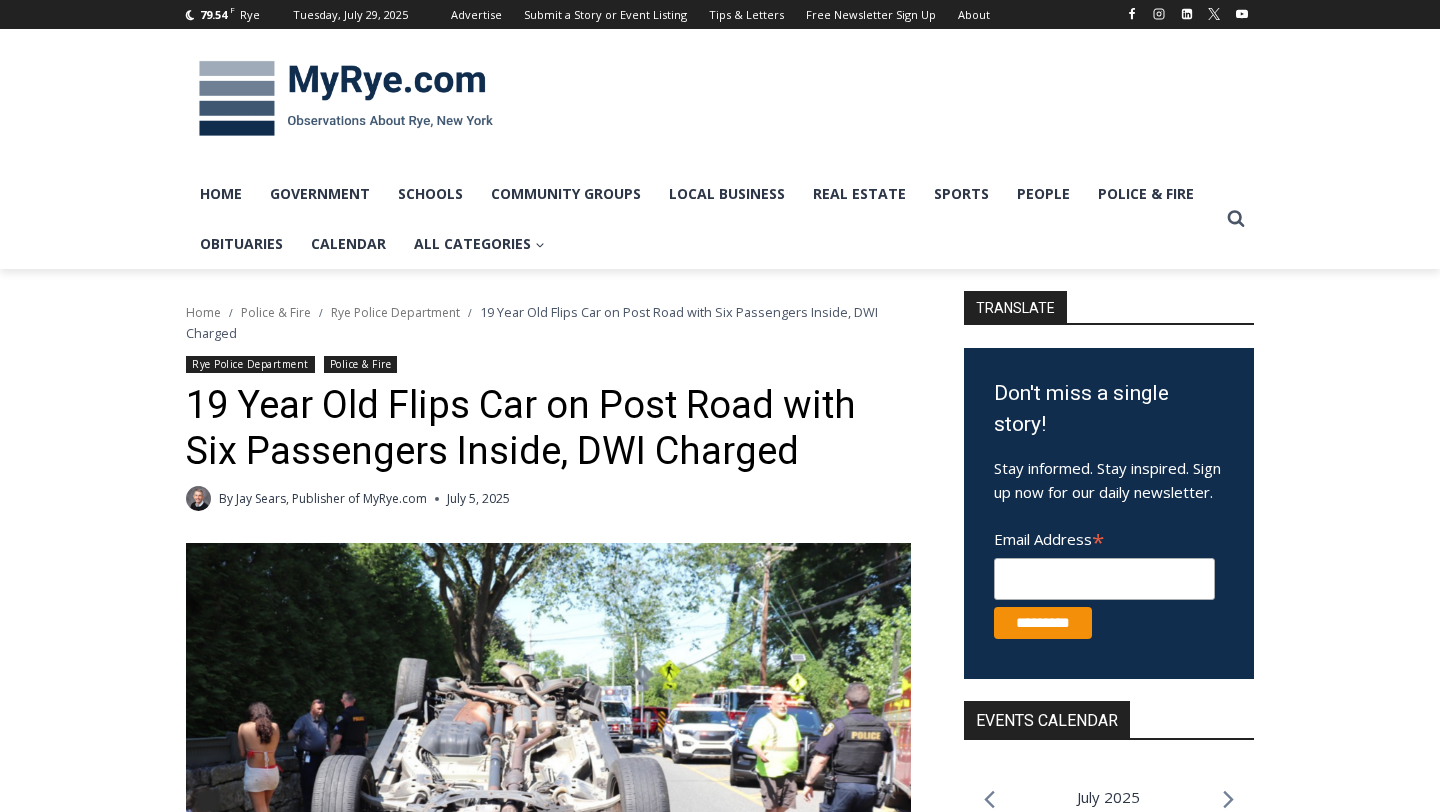 scroll, scrollTop: 0, scrollLeft: 0, axis: both 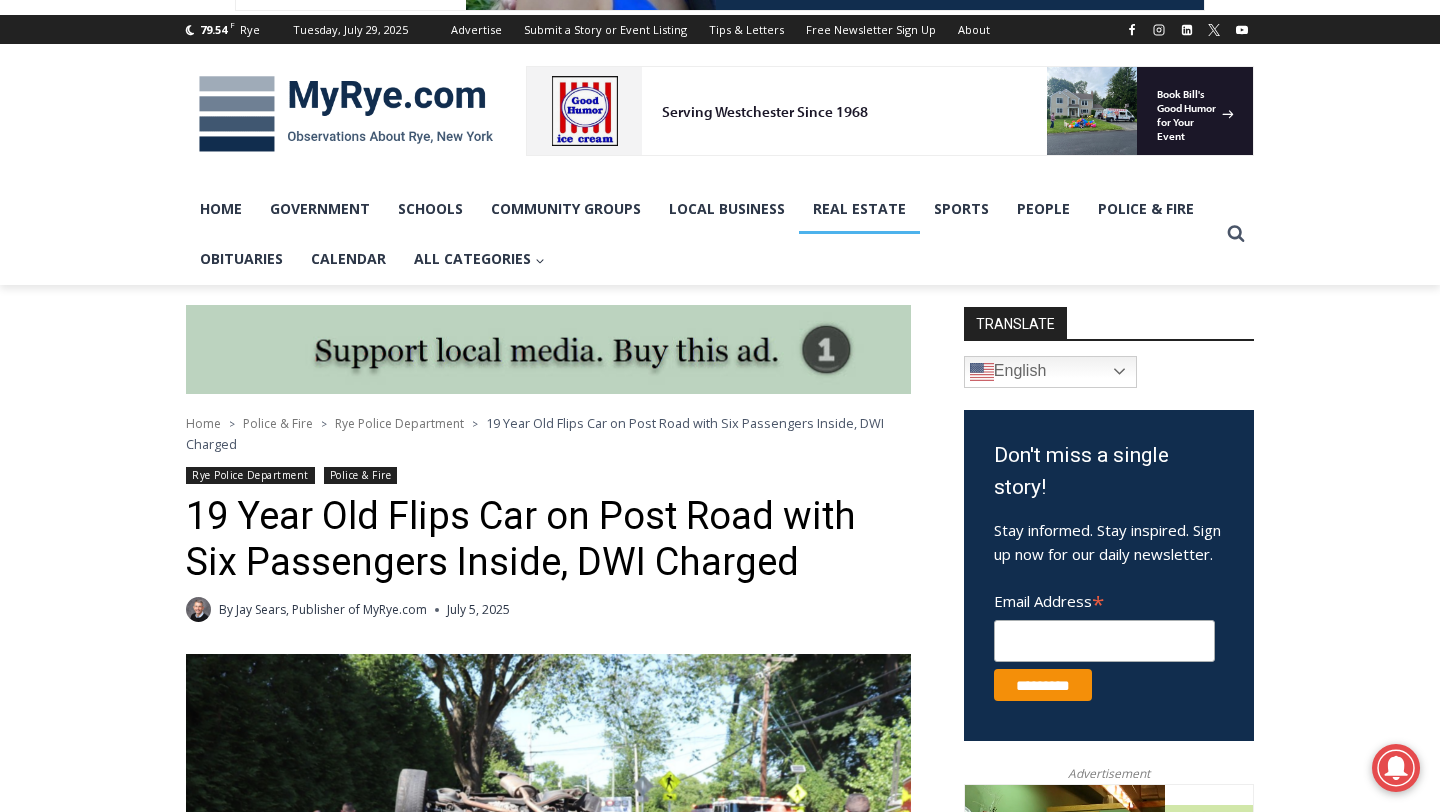 click on "Real Estate" at bounding box center [859, 209] 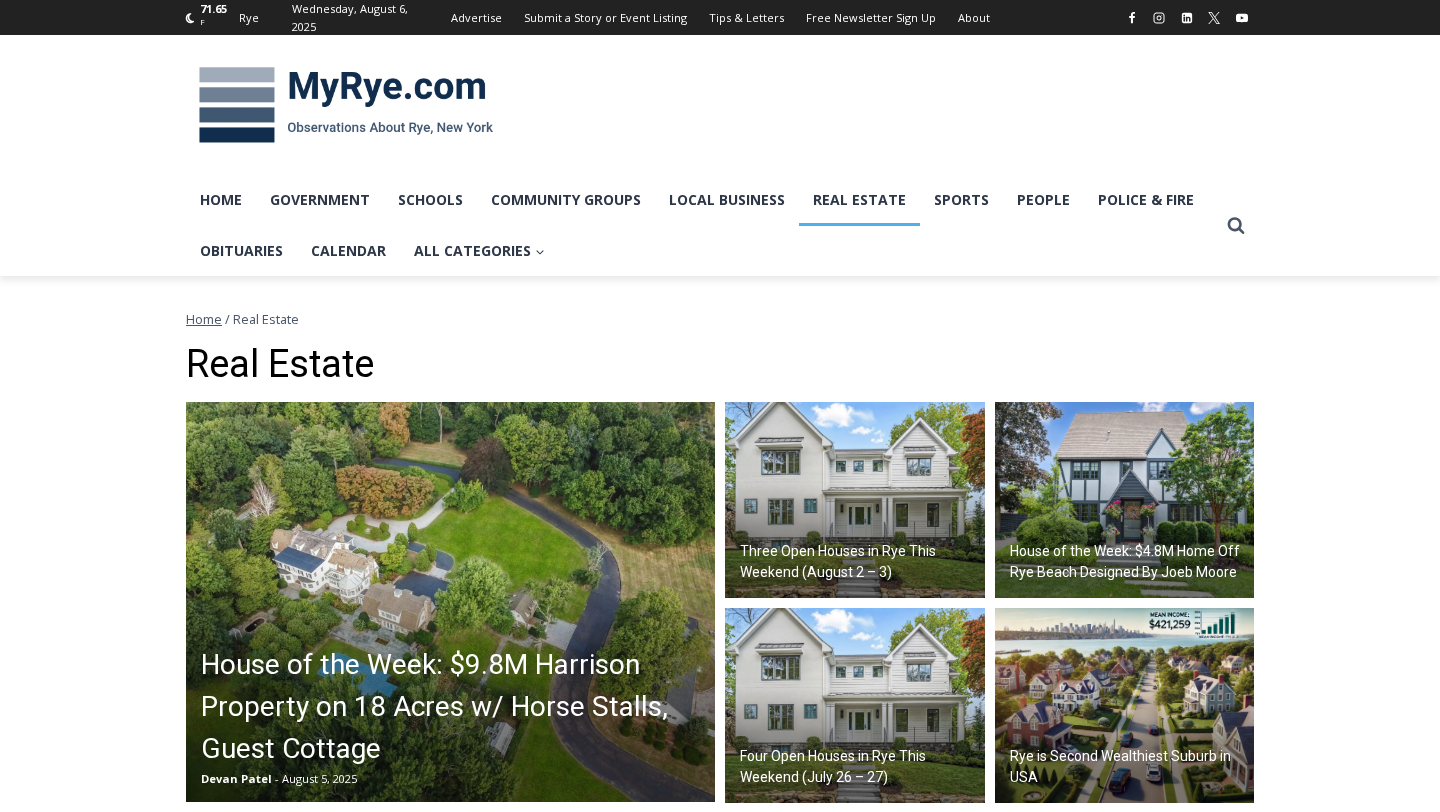 scroll, scrollTop: 0, scrollLeft: 0, axis: both 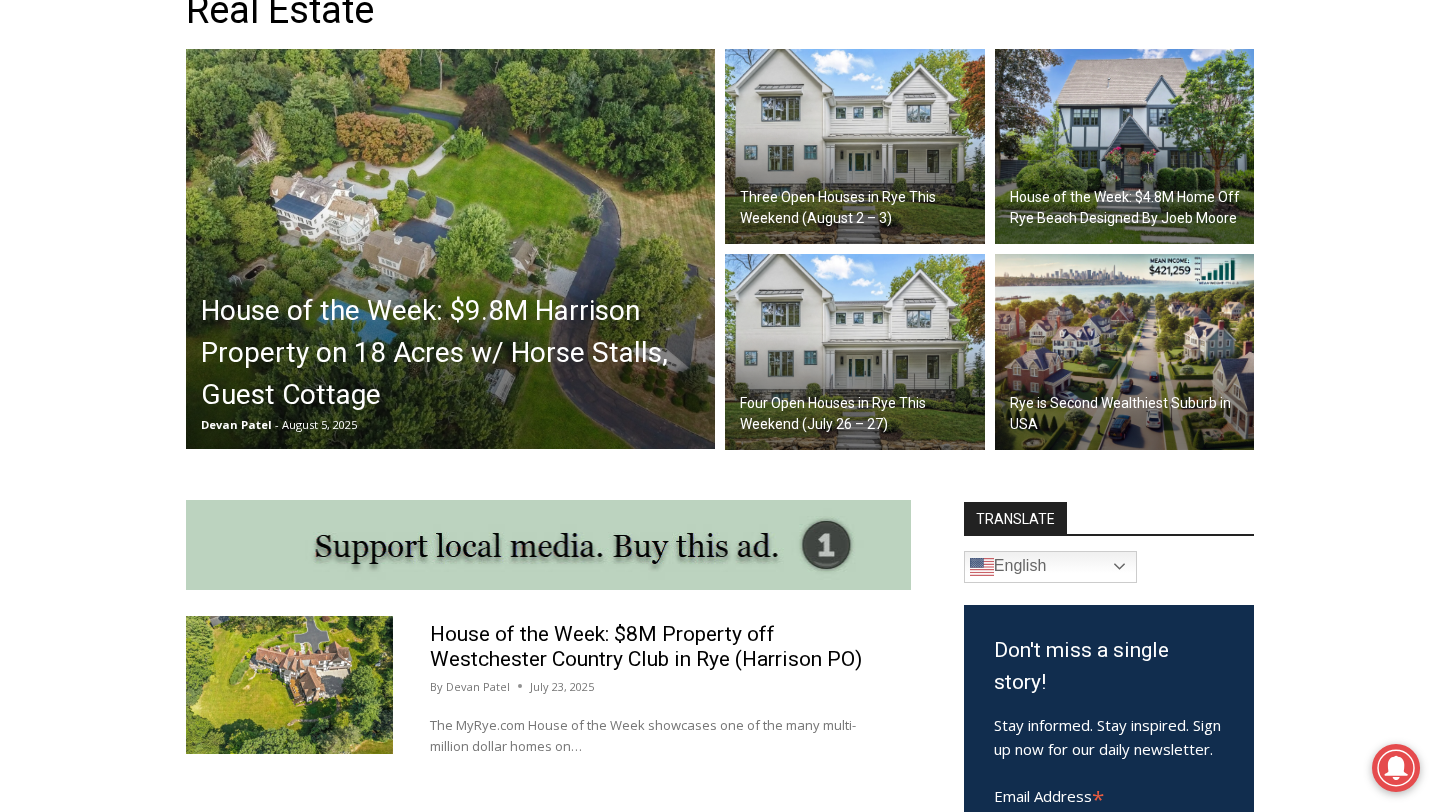 click on "Rye is Second Wealthiest Suburb in USA" at bounding box center (1130, 414) 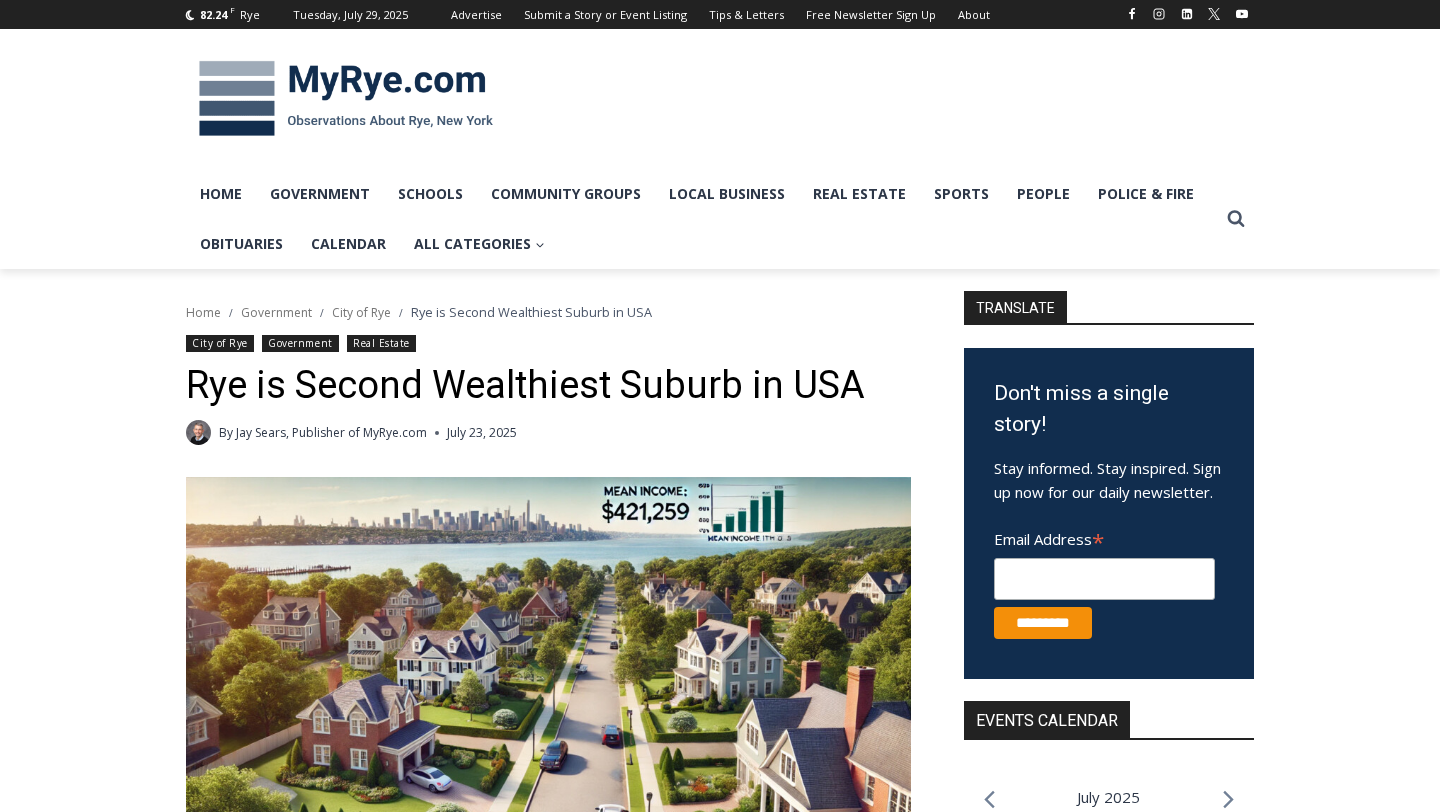 scroll, scrollTop: 0, scrollLeft: 0, axis: both 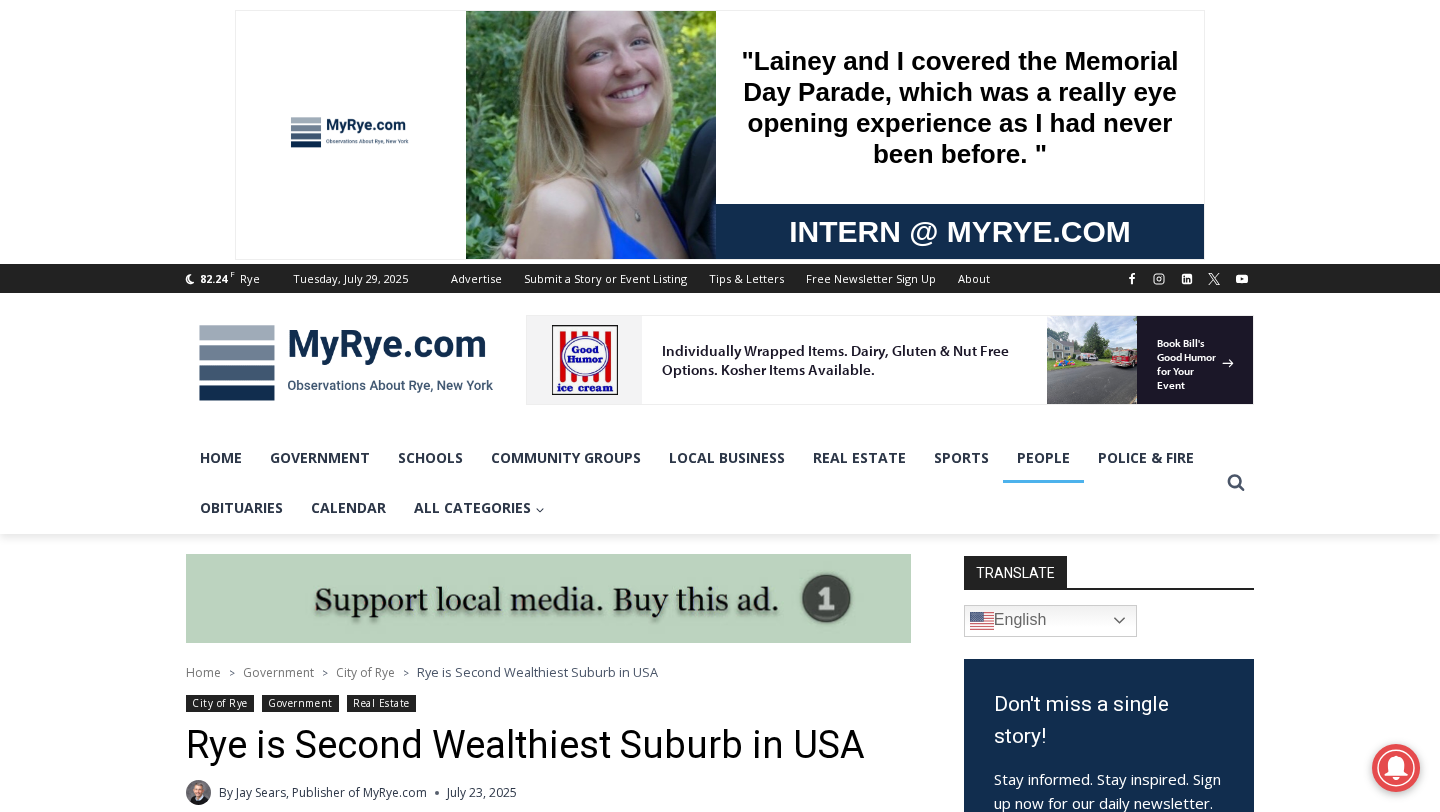 click on "People" at bounding box center (1043, 458) 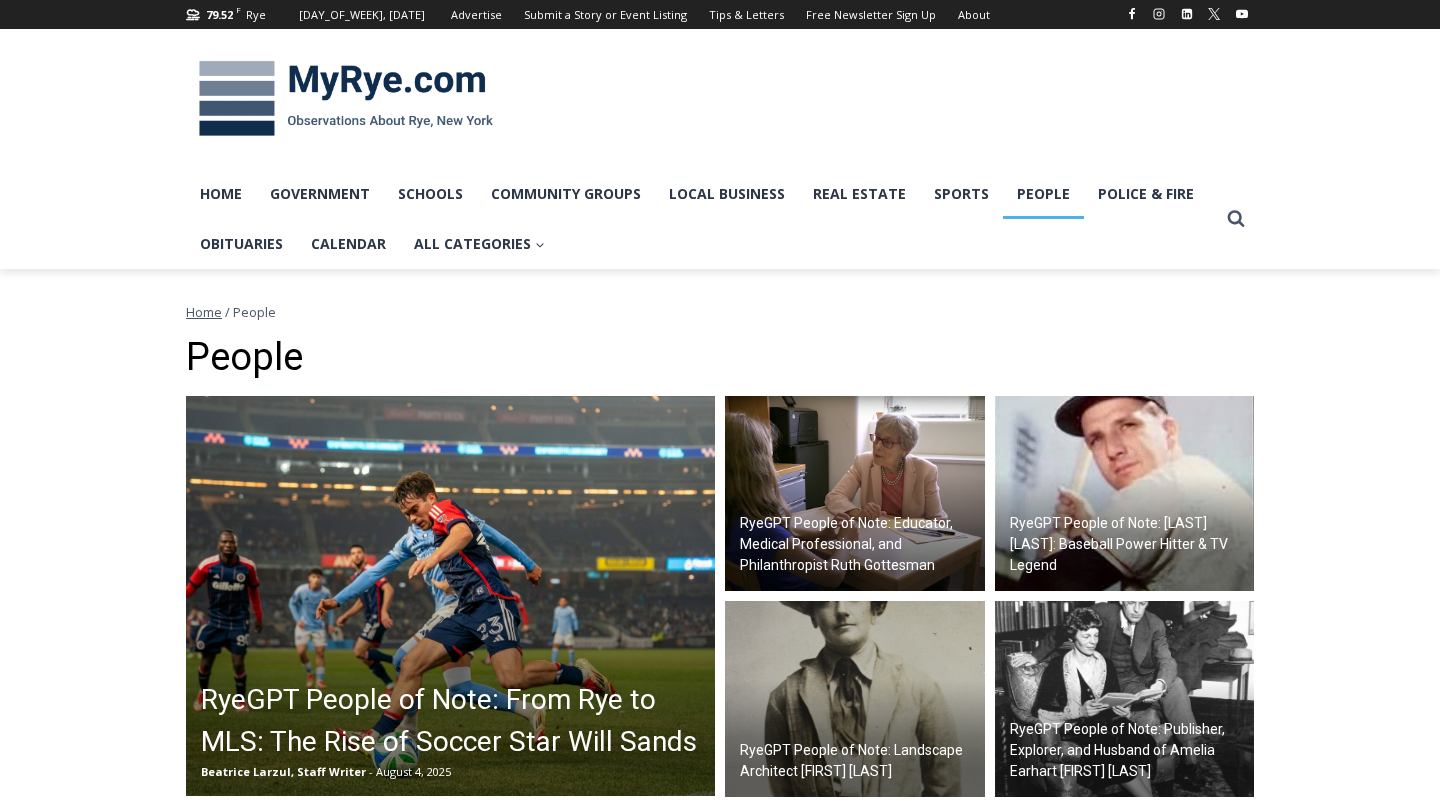 scroll, scrollTop: 20, scrollLeft: 0, axis: vertical 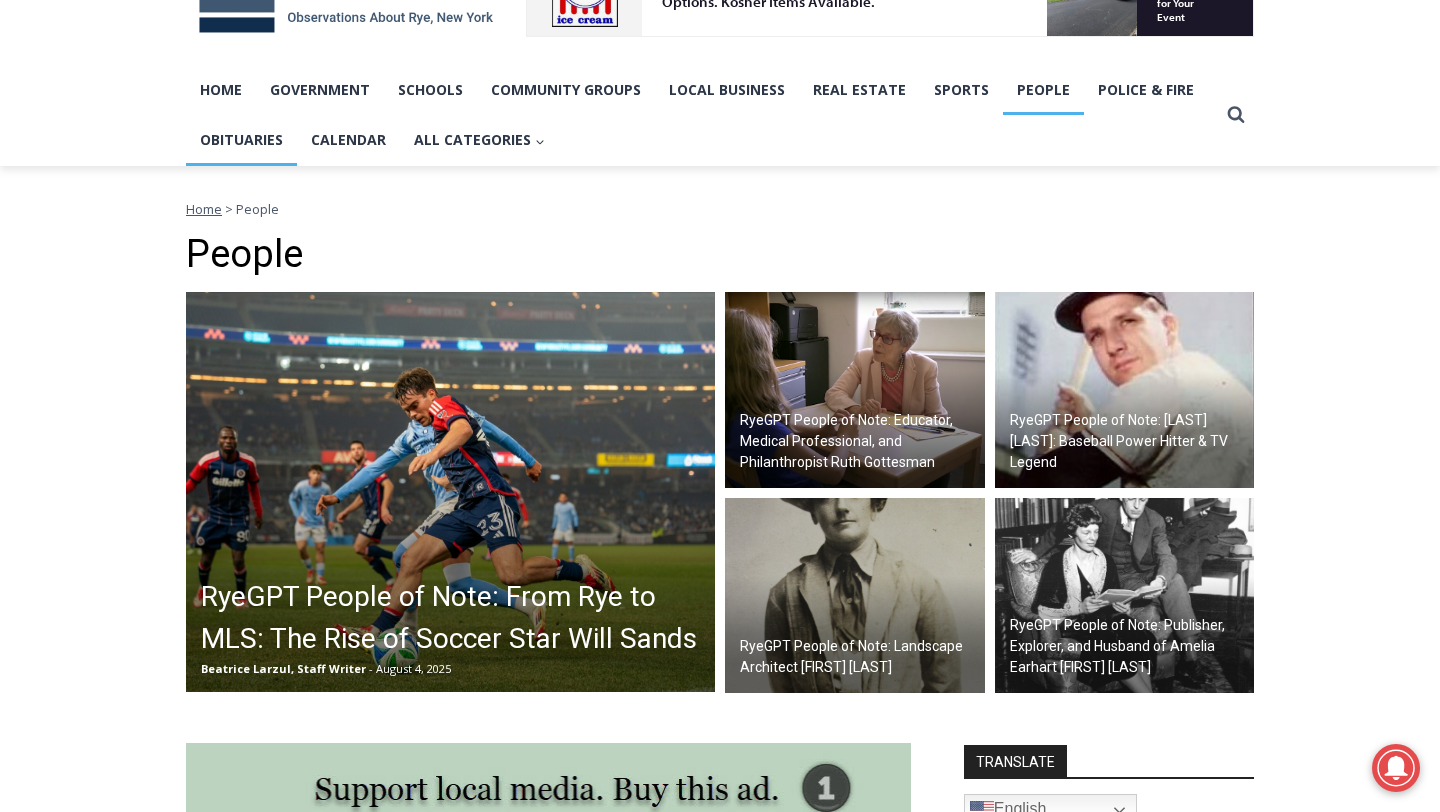 click on "Obituaries" at bounding box center [241, 140] 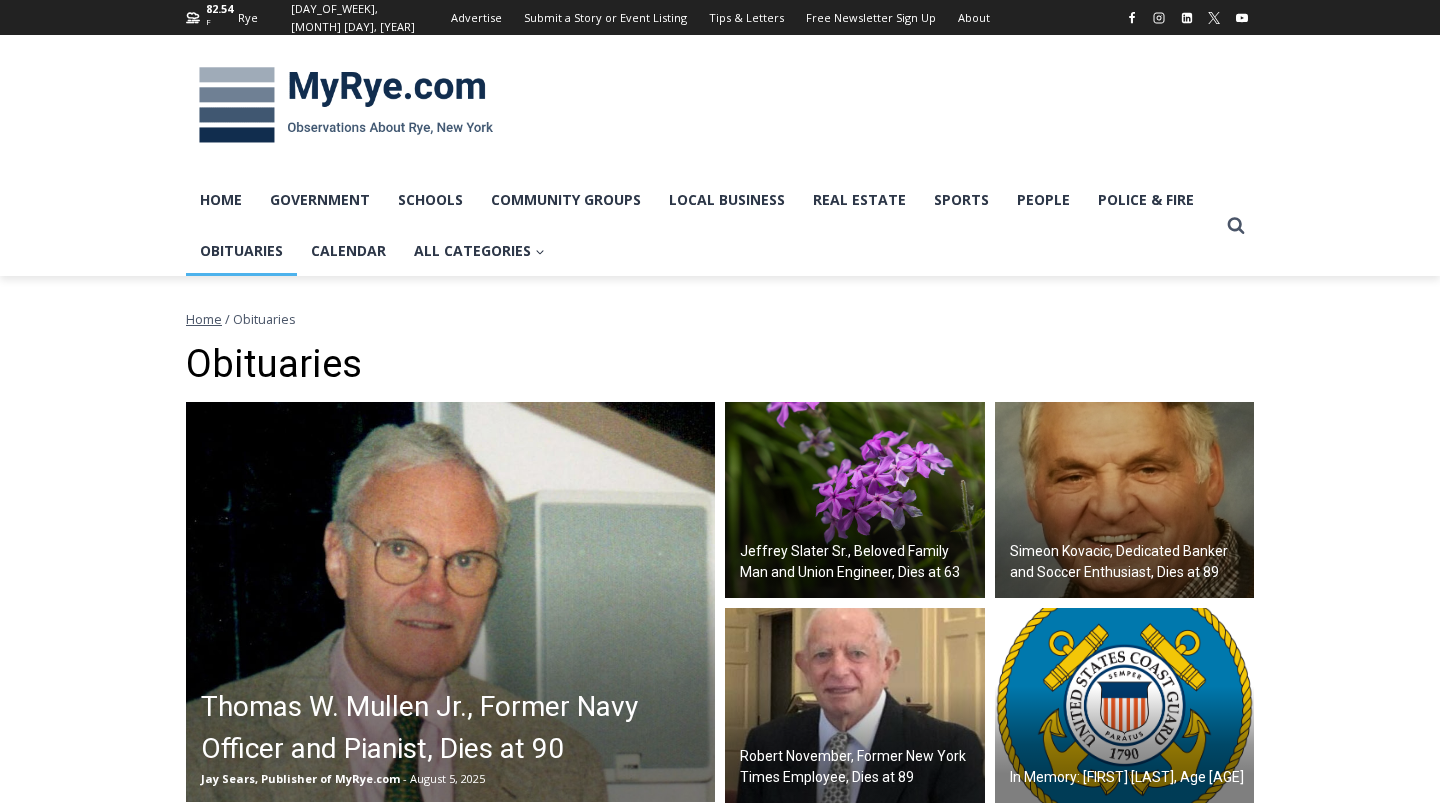 scroll, scrollTop: 0, scrollLeft: 0, axis: both 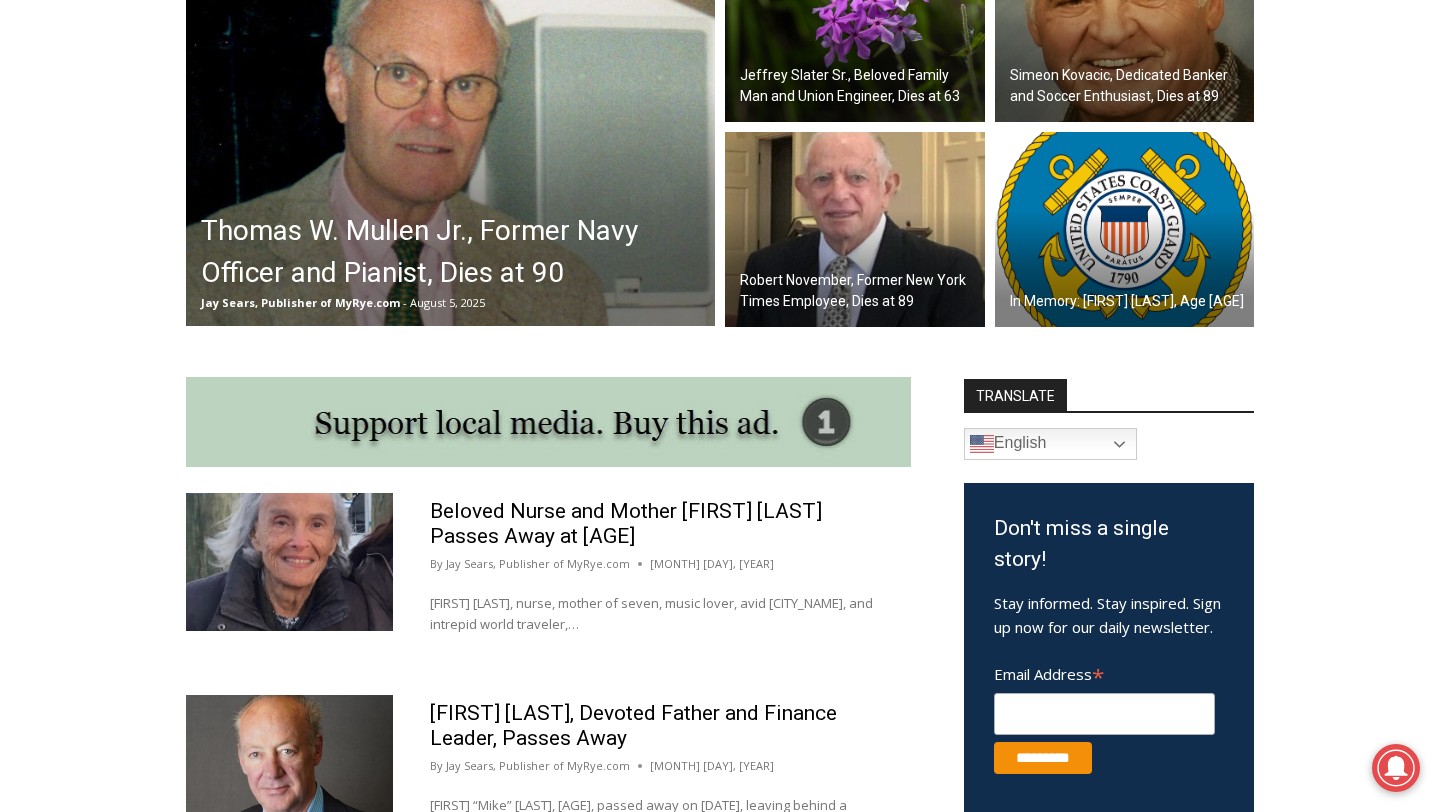 click on "Thomas W. Mullen Jr., Former Navy Officer and Pianist, Dies at 90" at bounding box center [455, 252] 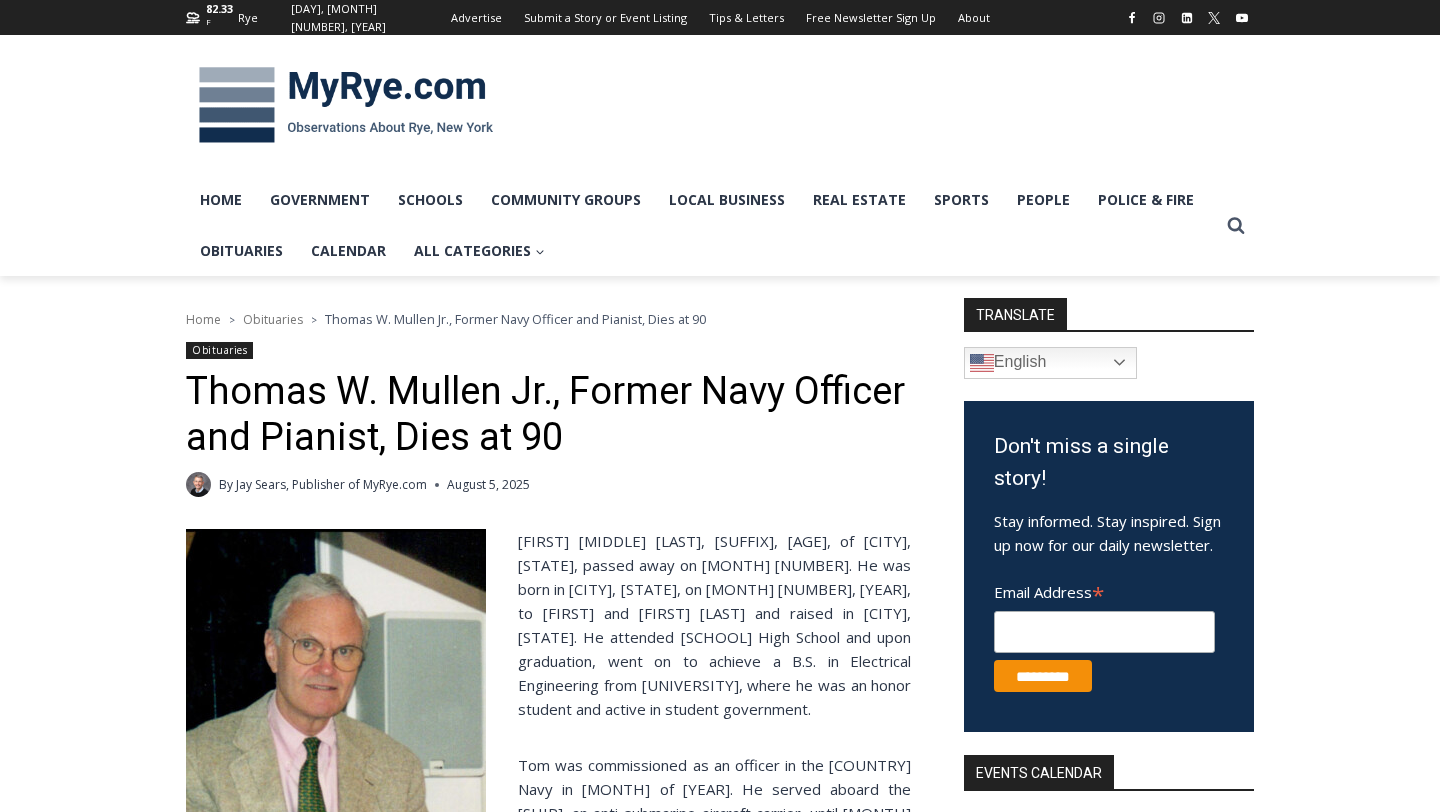 scroll, scrollTop: 206, scrollLeft: 0, axis: vertical 